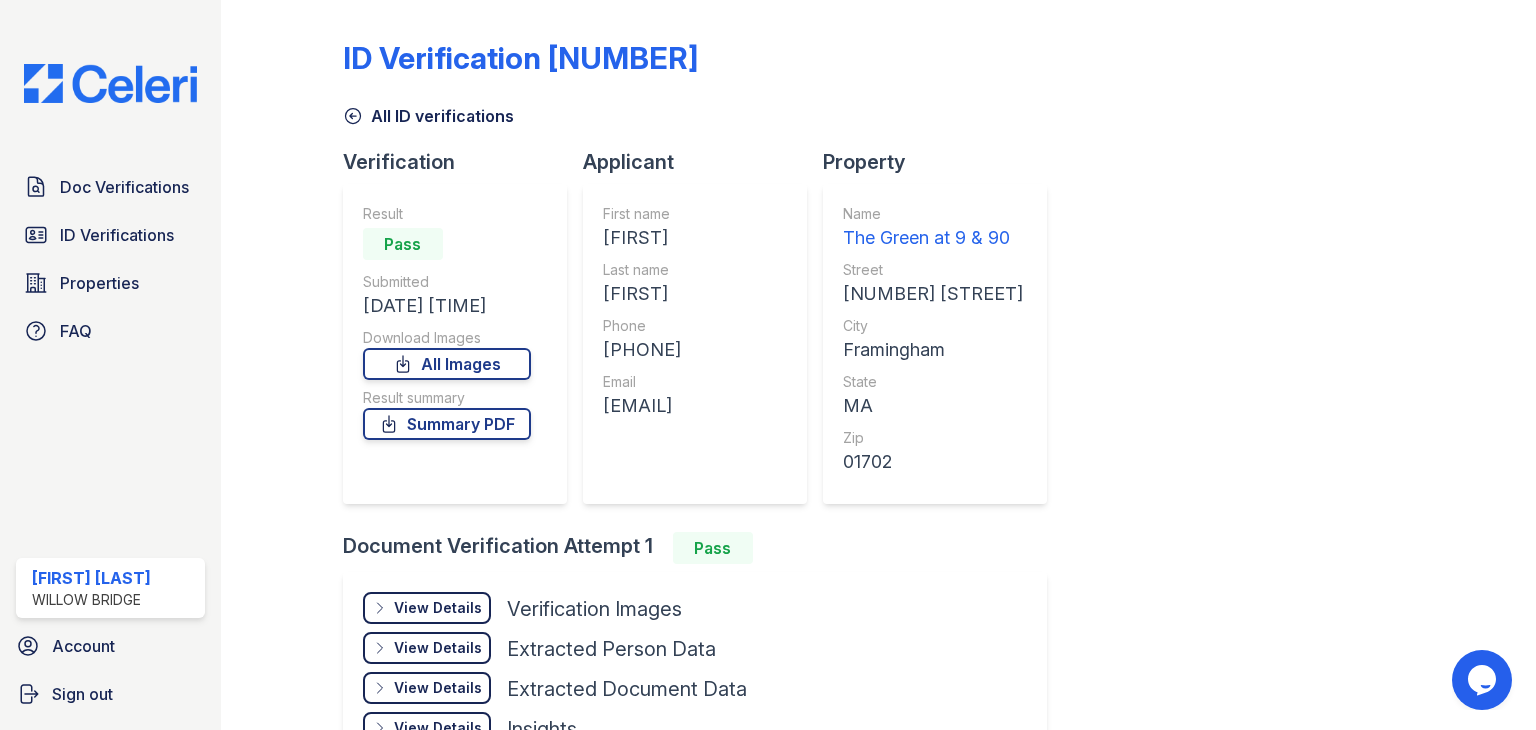 scroll, scrollTop: 0, scrollLeft: 0, axis: both 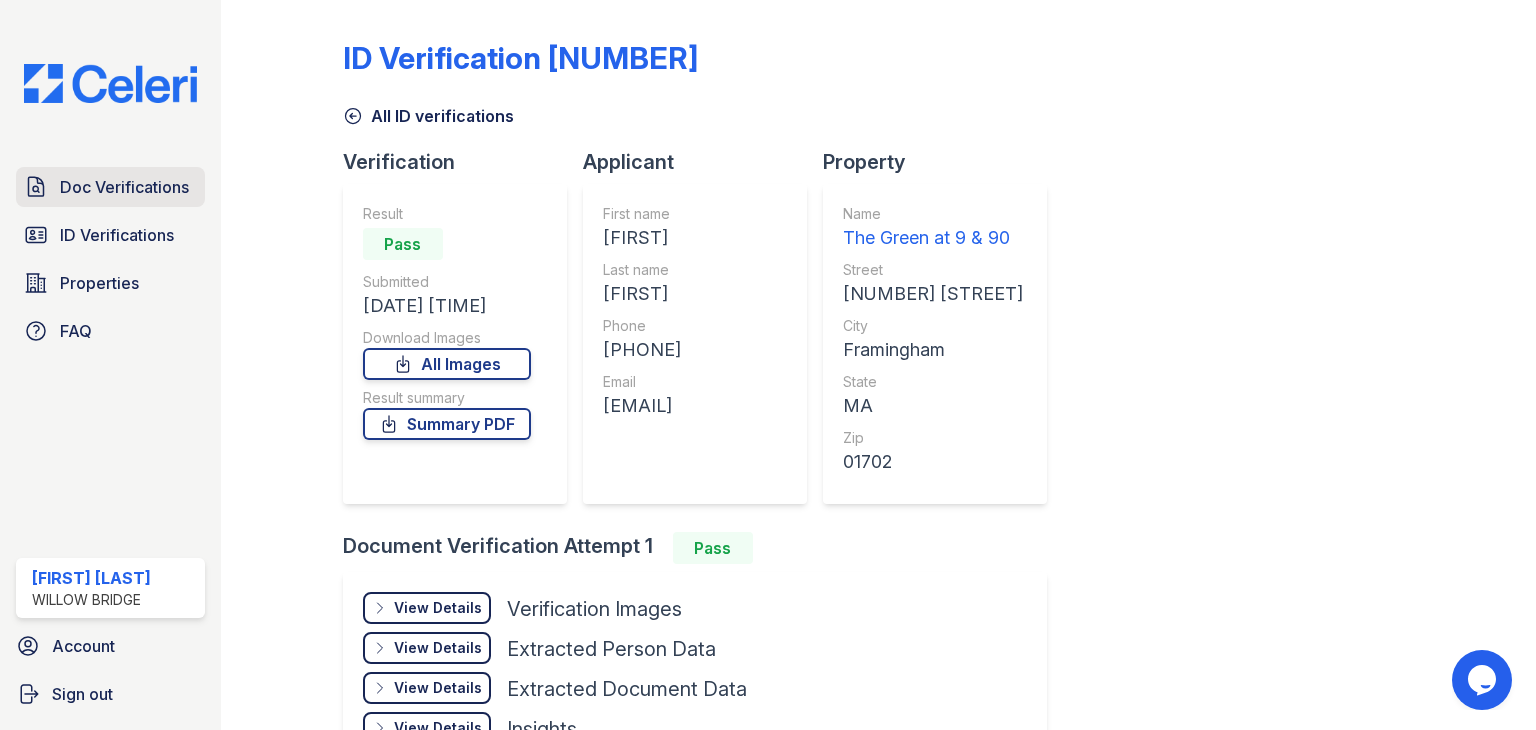 drag, startPoint x: 0, startPoint y: 0, endPoint x: 119, endPoint y: 178, distance: 214.11446 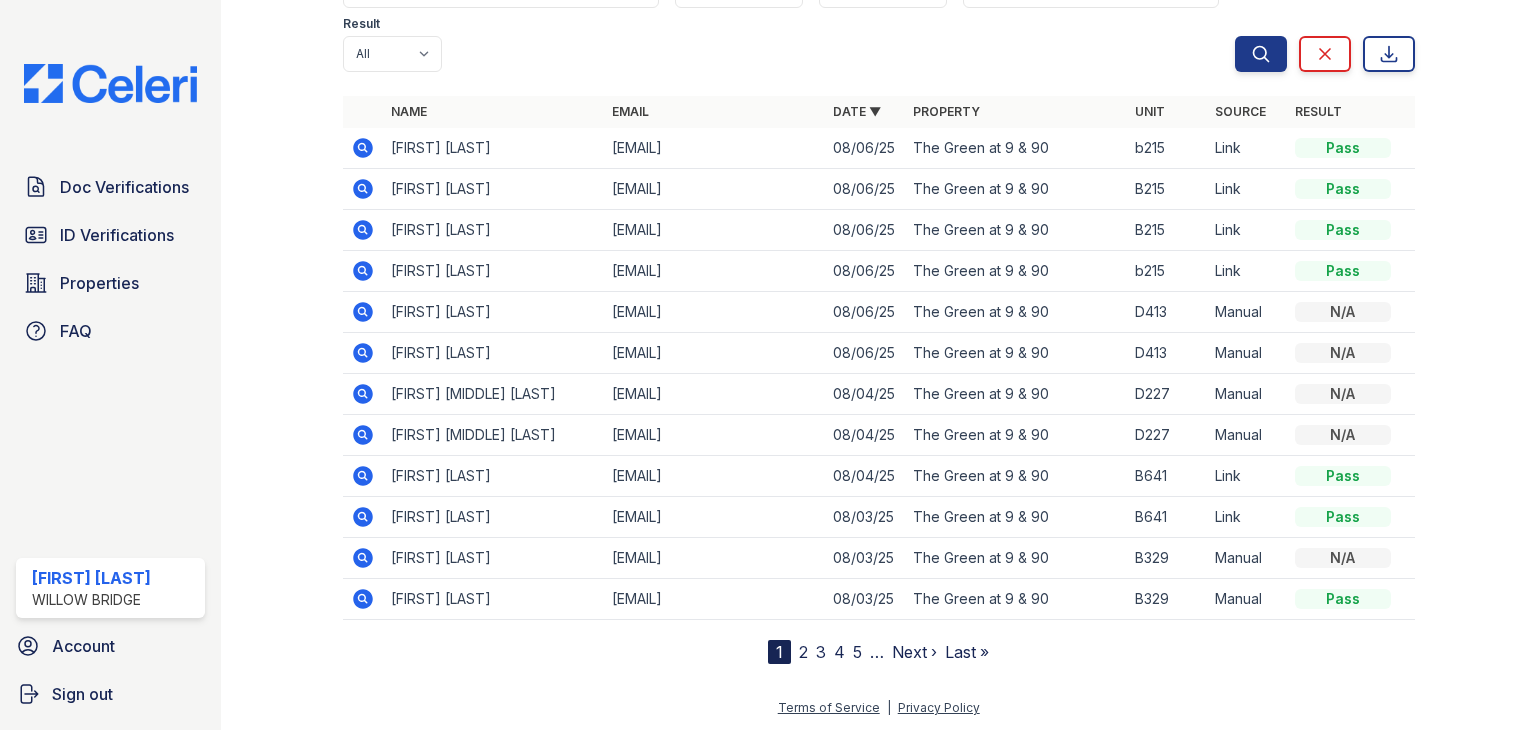 scroll, scrollTop: 0, scrollLeft: 0, axis: both 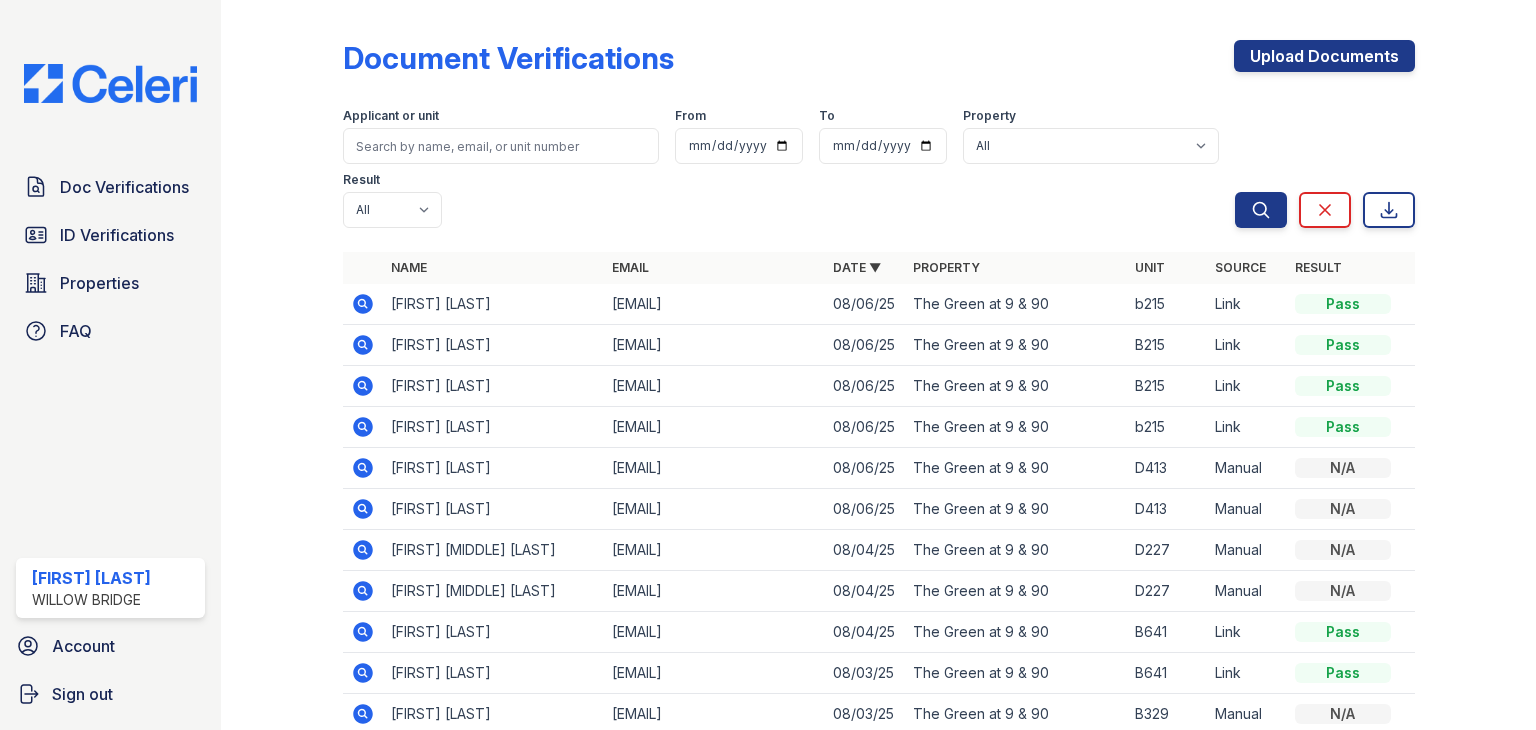 click 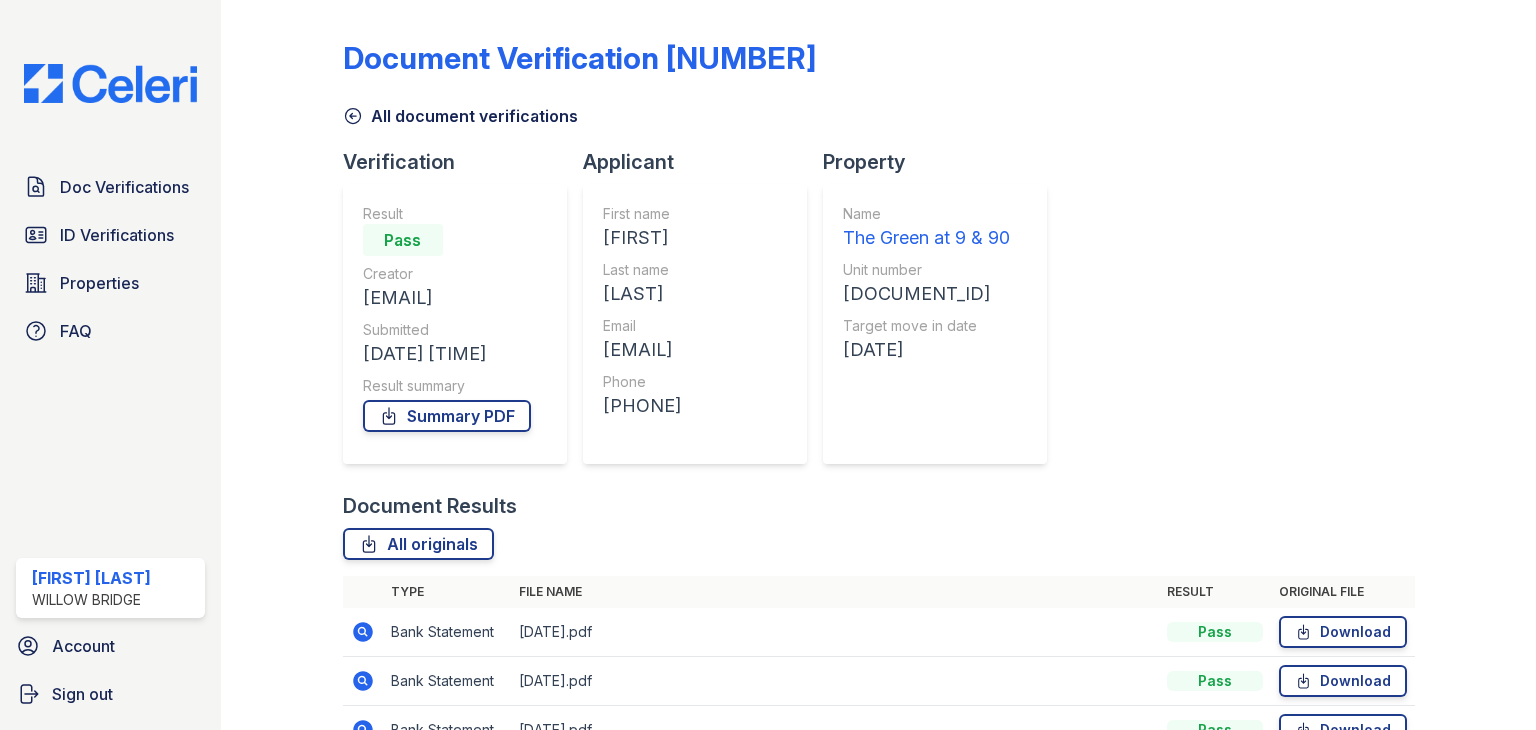 scroll, scrollTop: 0, scrollLeft: 0, axis: both 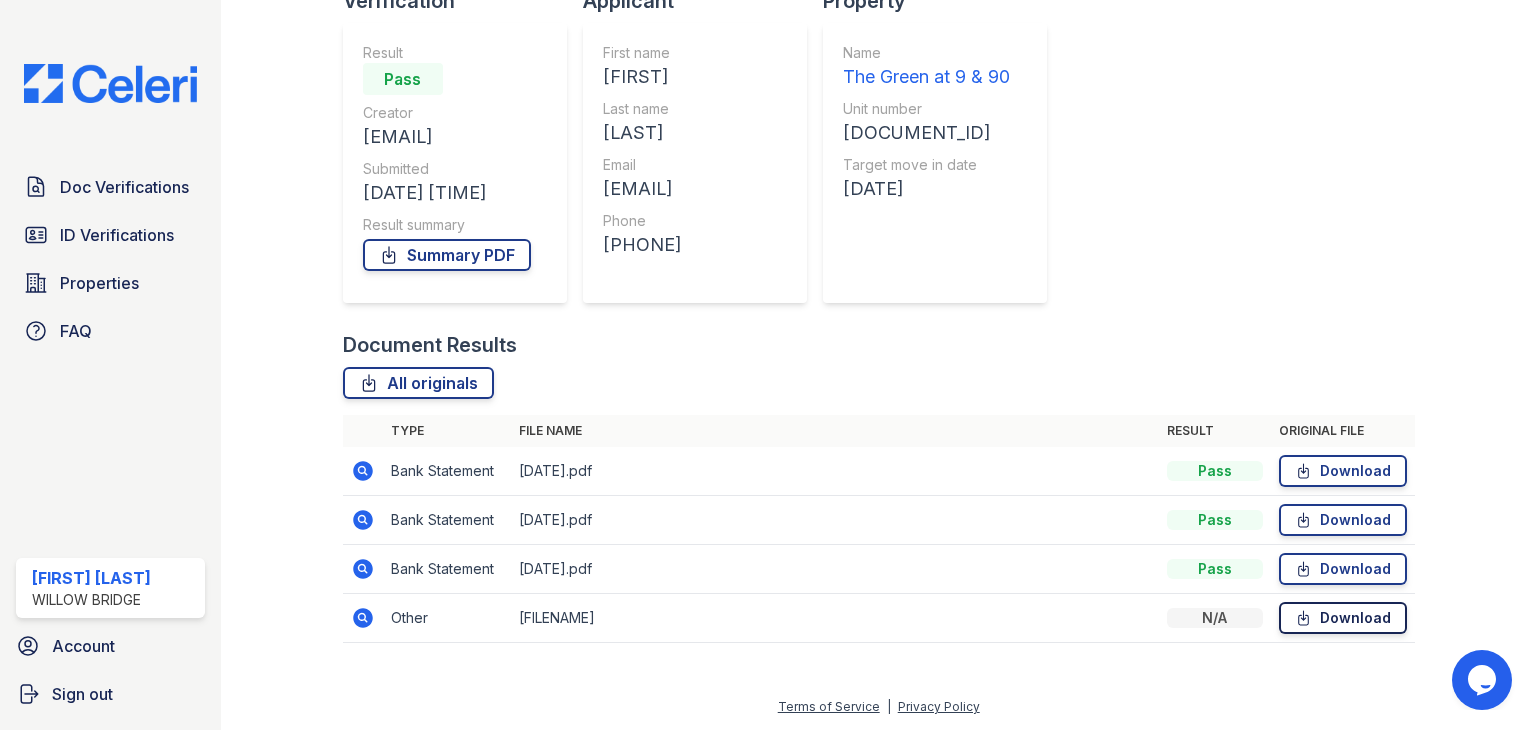 click on "Download" at bounding box center (1343, 618) 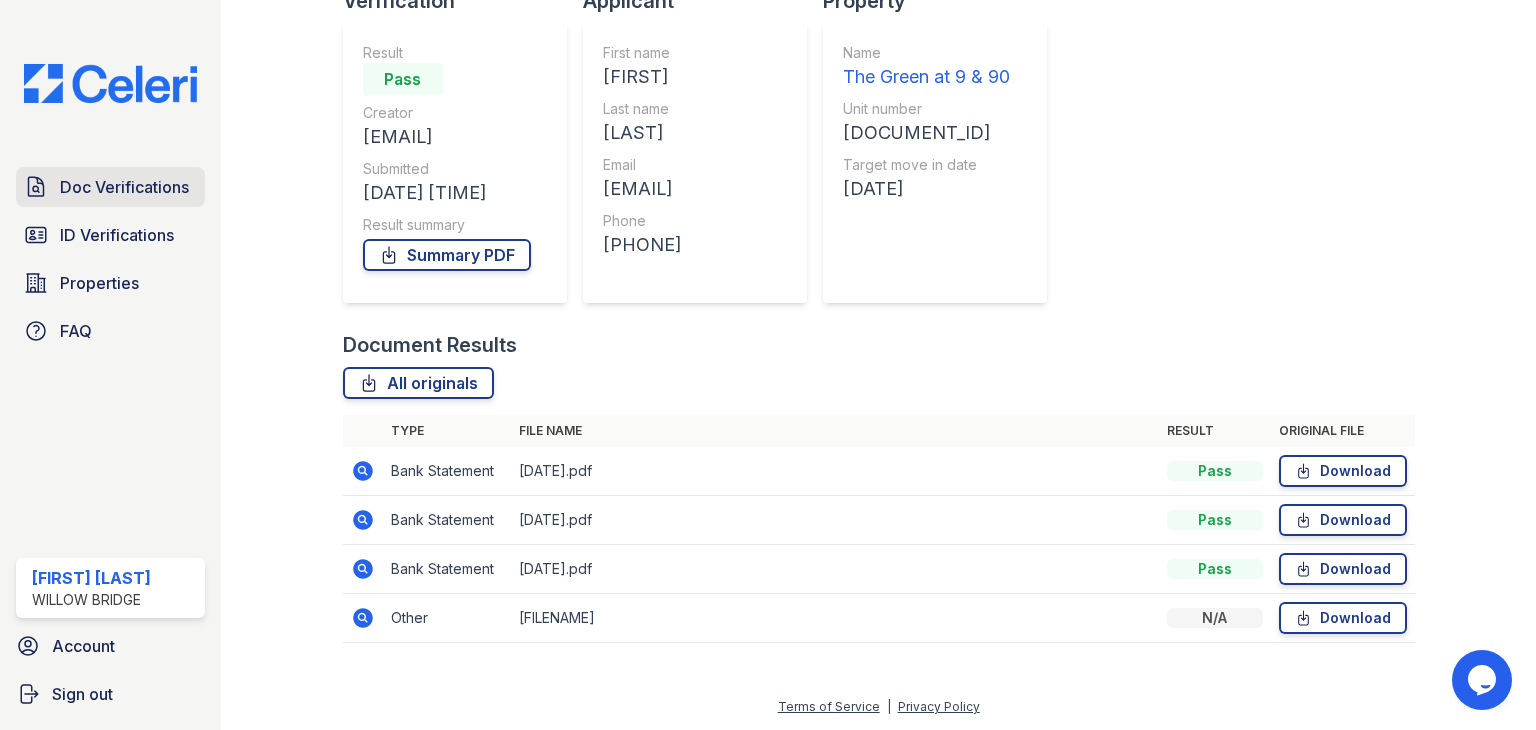 click on "Doc Verifications" at bounding box center [110, 187] 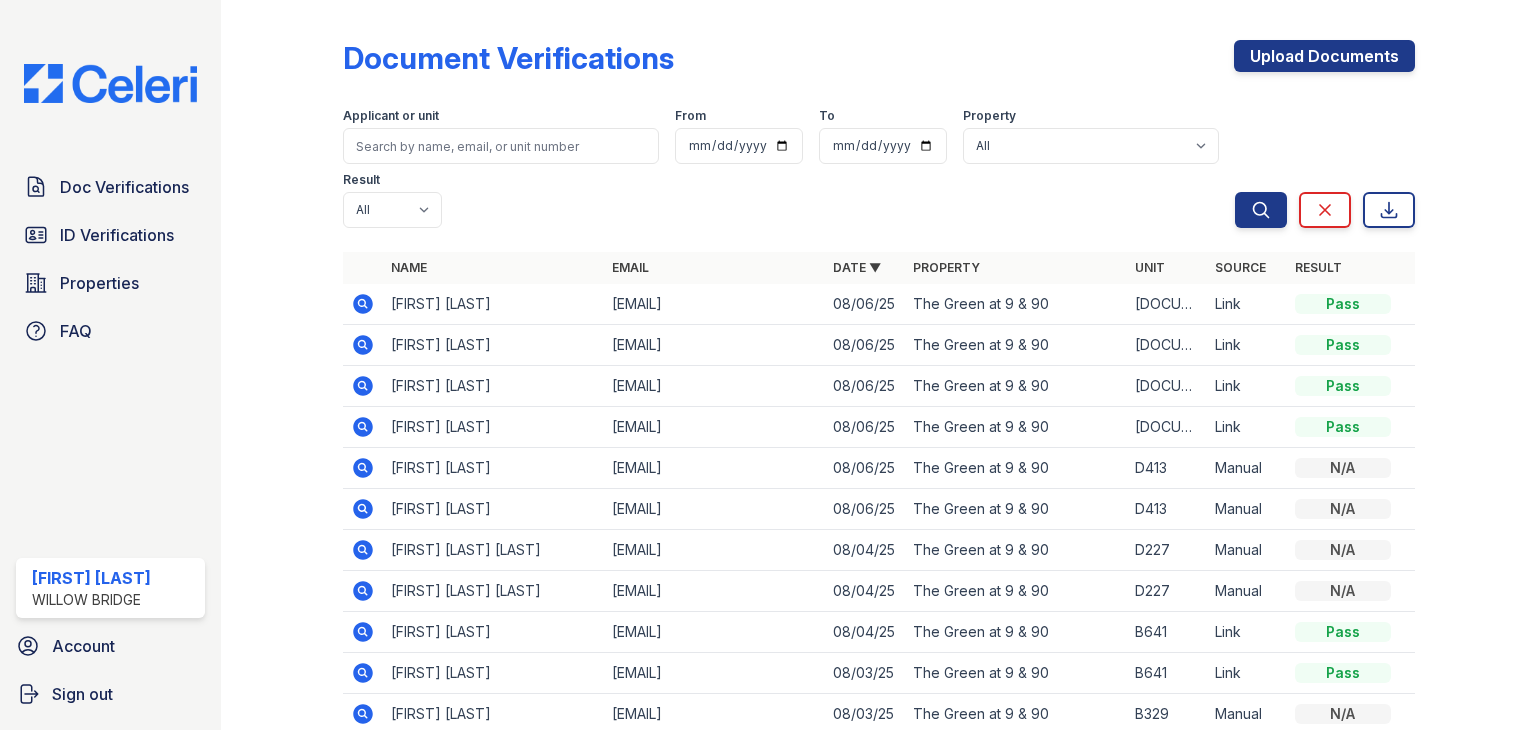 click 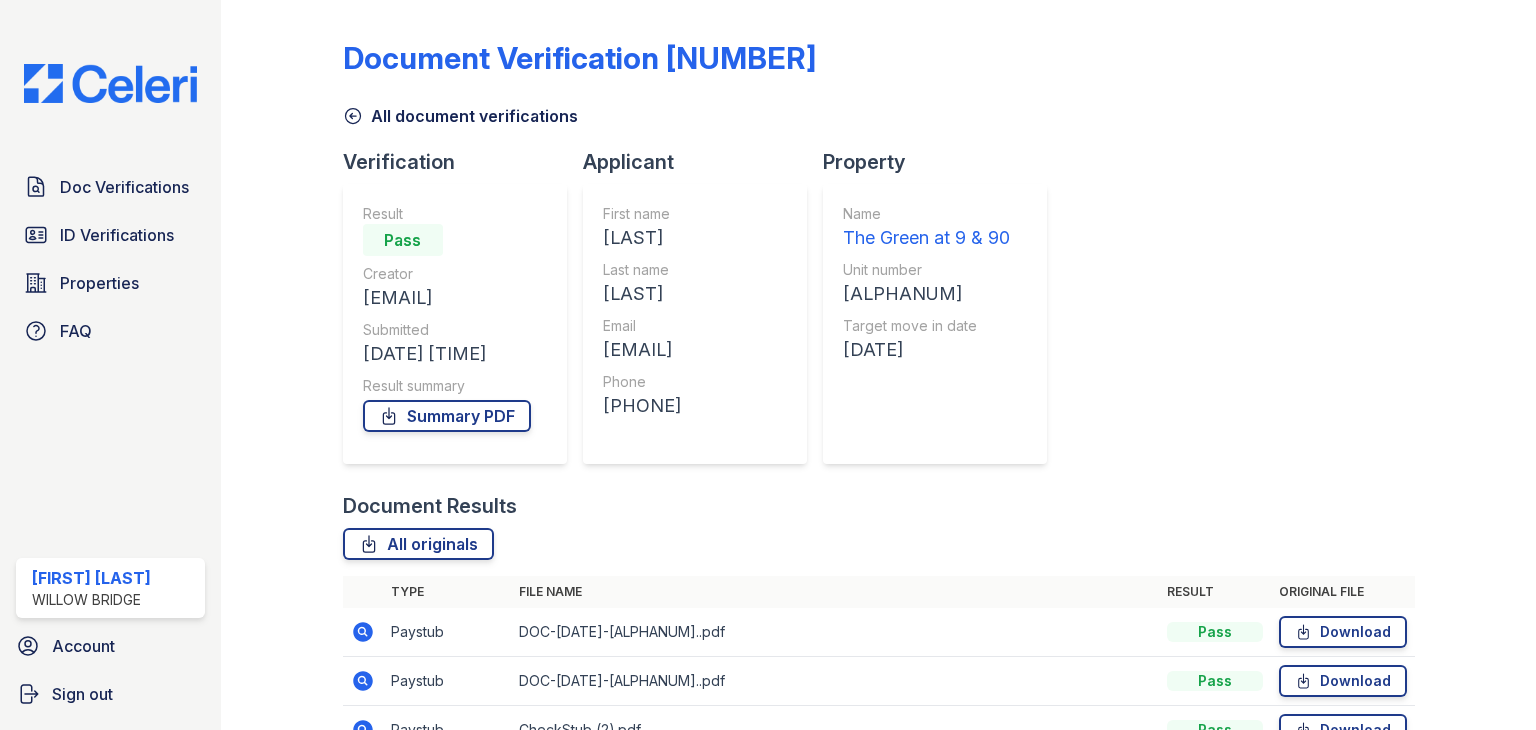scroll, scrollTop: 0, scrollLeft: 0, axis: both 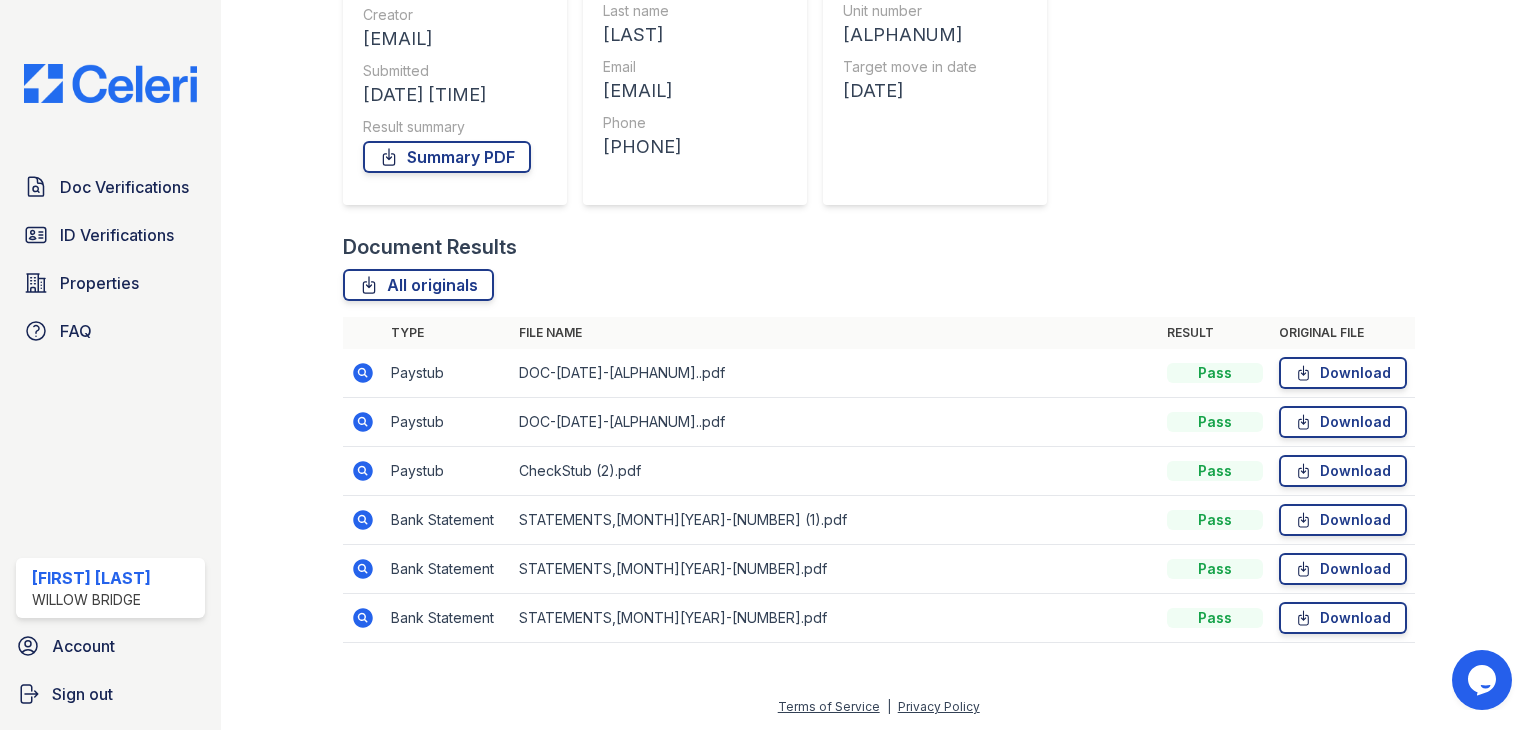 click 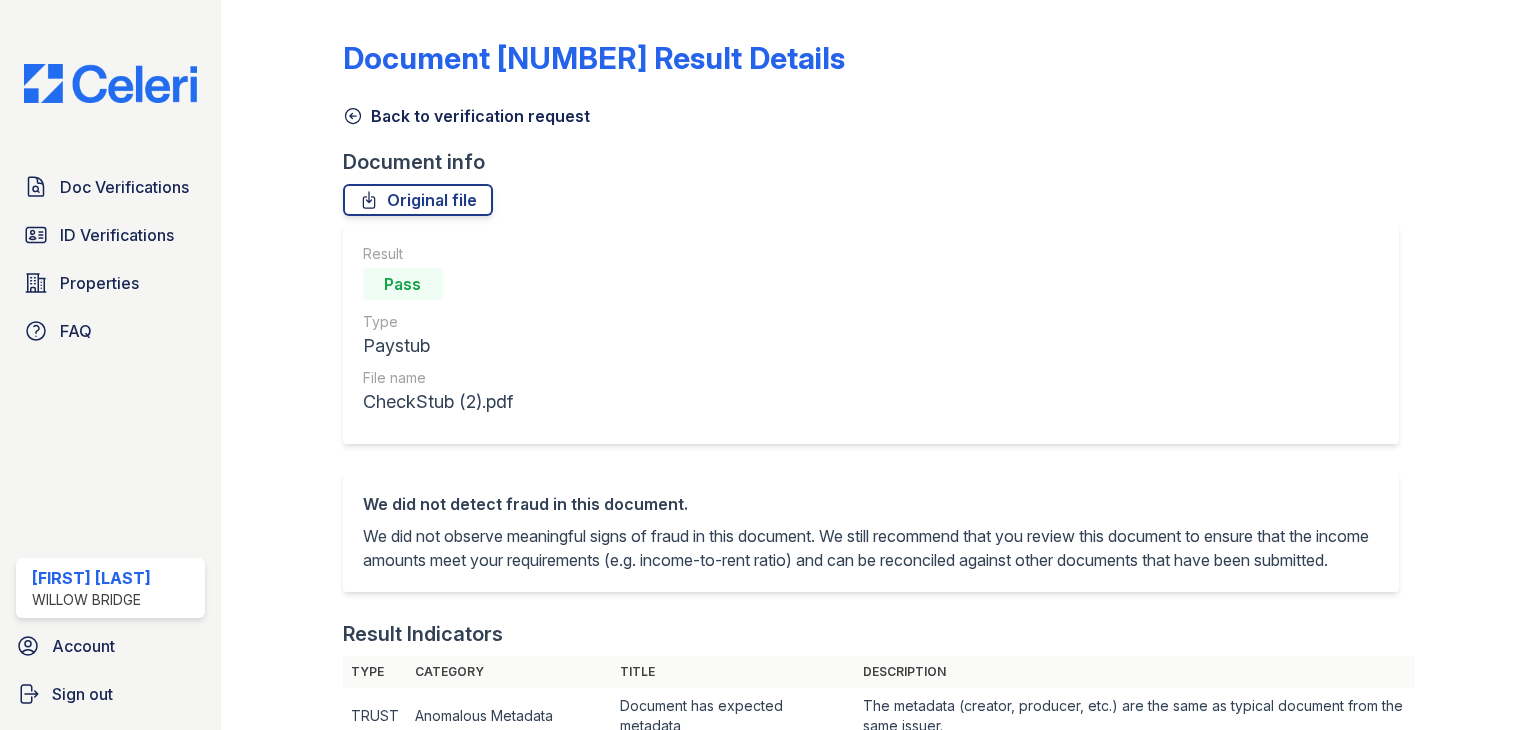 scroll, scrollTop: 0, scrollLeft: 0, axis: both 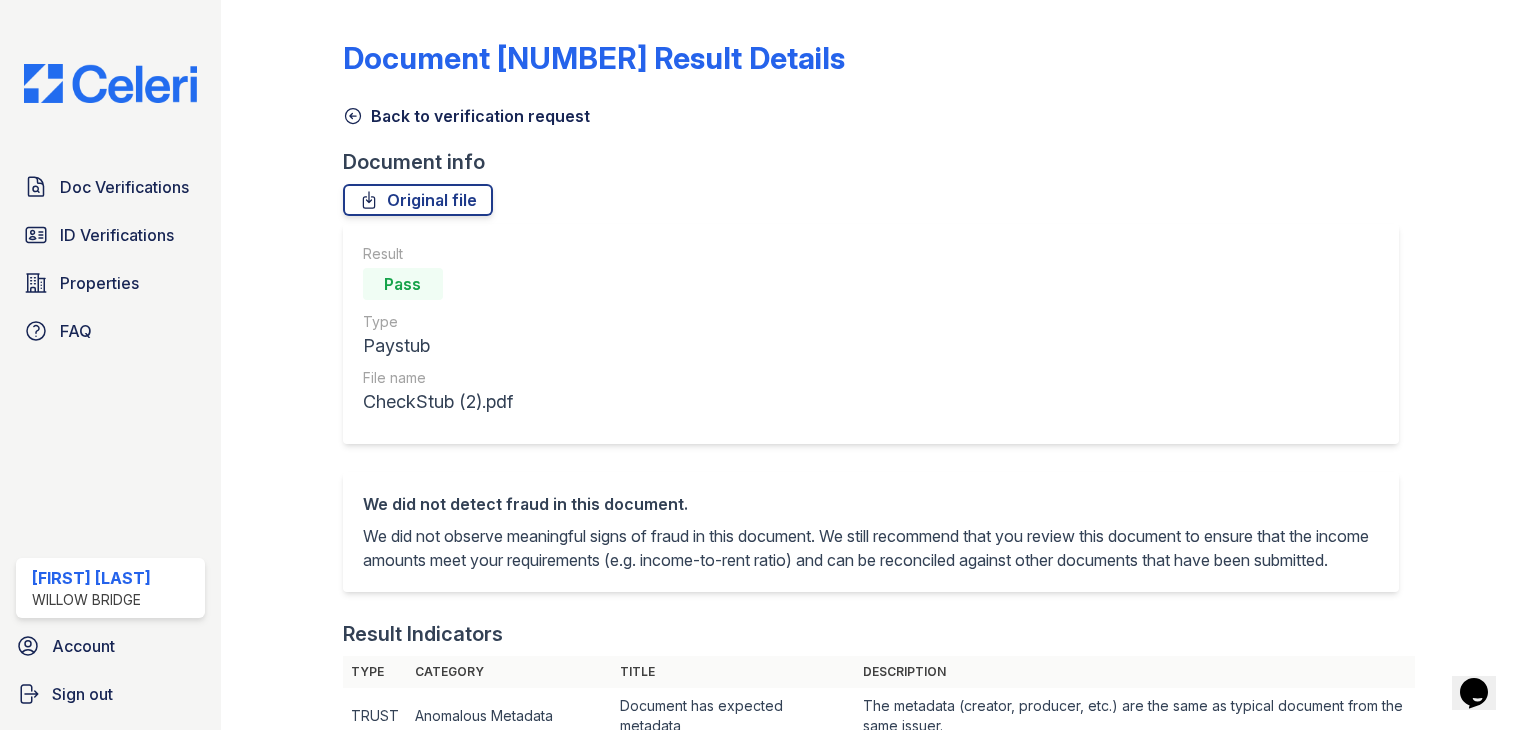 click 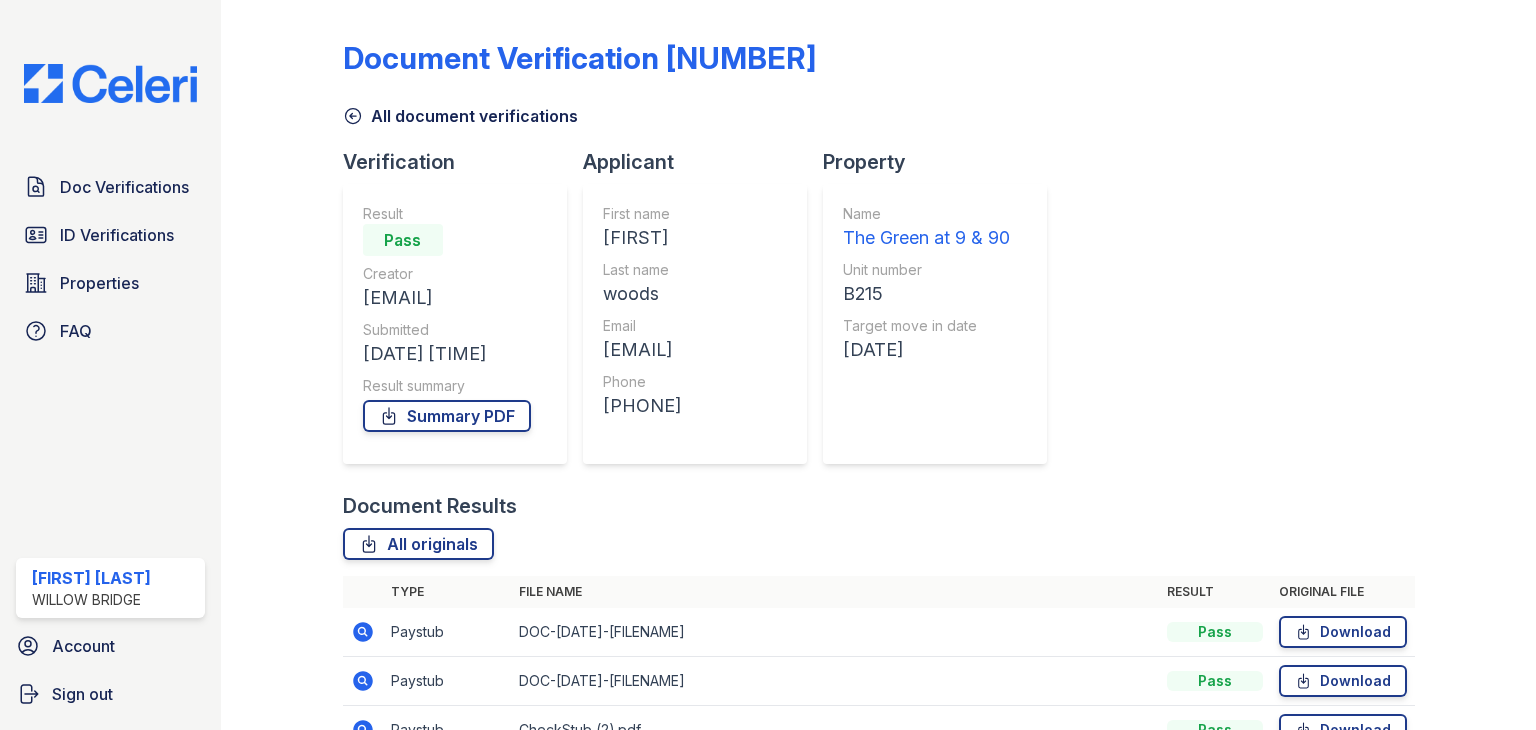 click 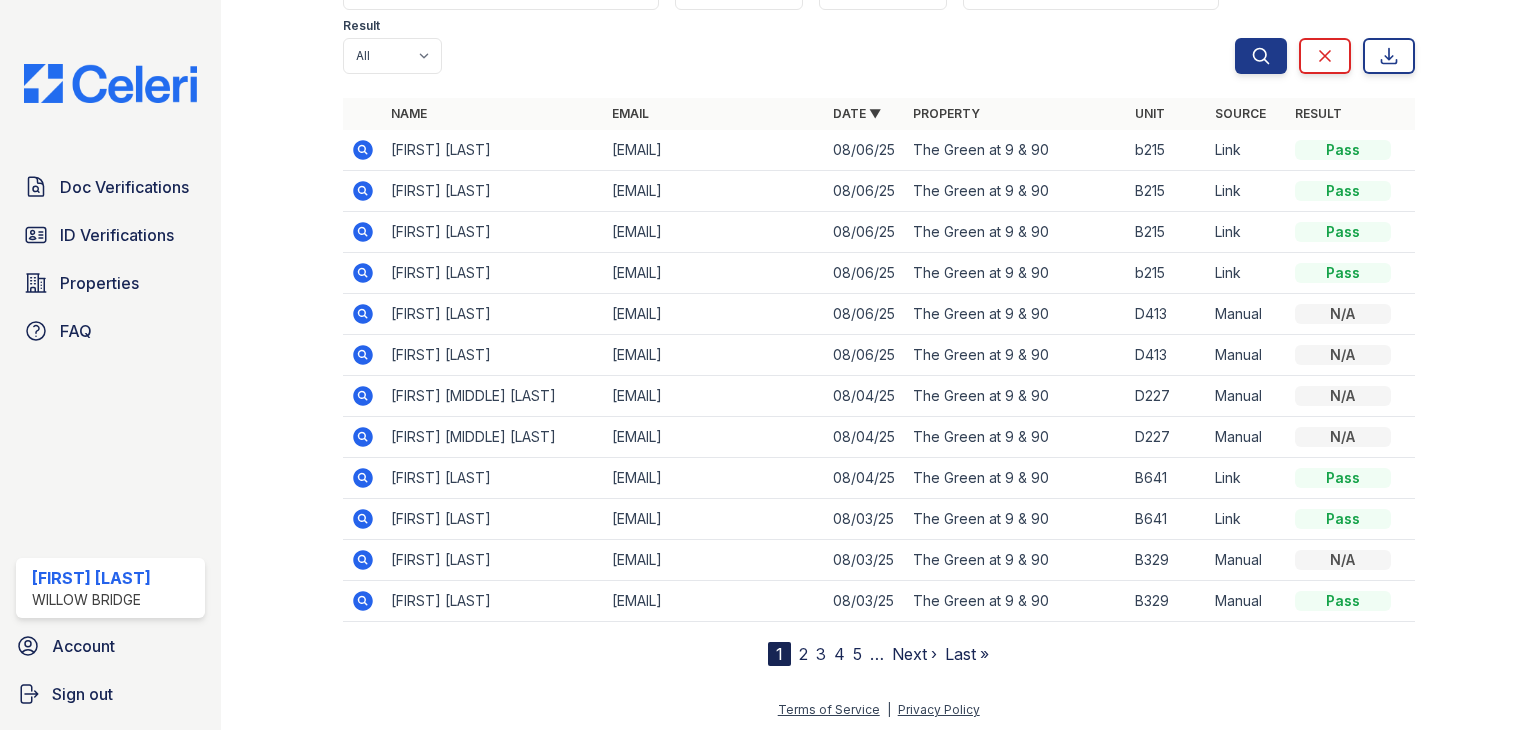 scroll, scrollTop: 156, scrollLeft: 0, axis: vertical 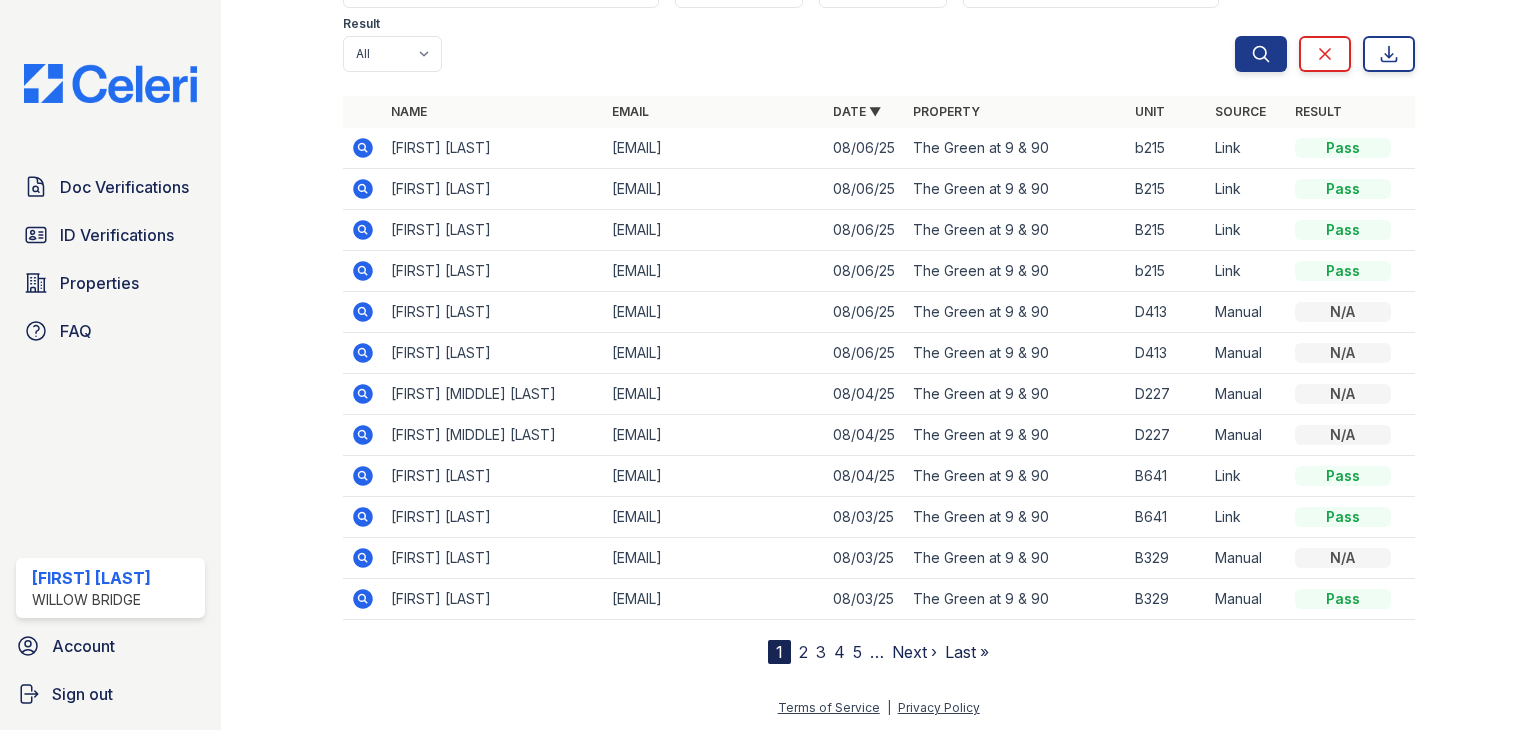 click on "2" at bounding box center [803, 652] 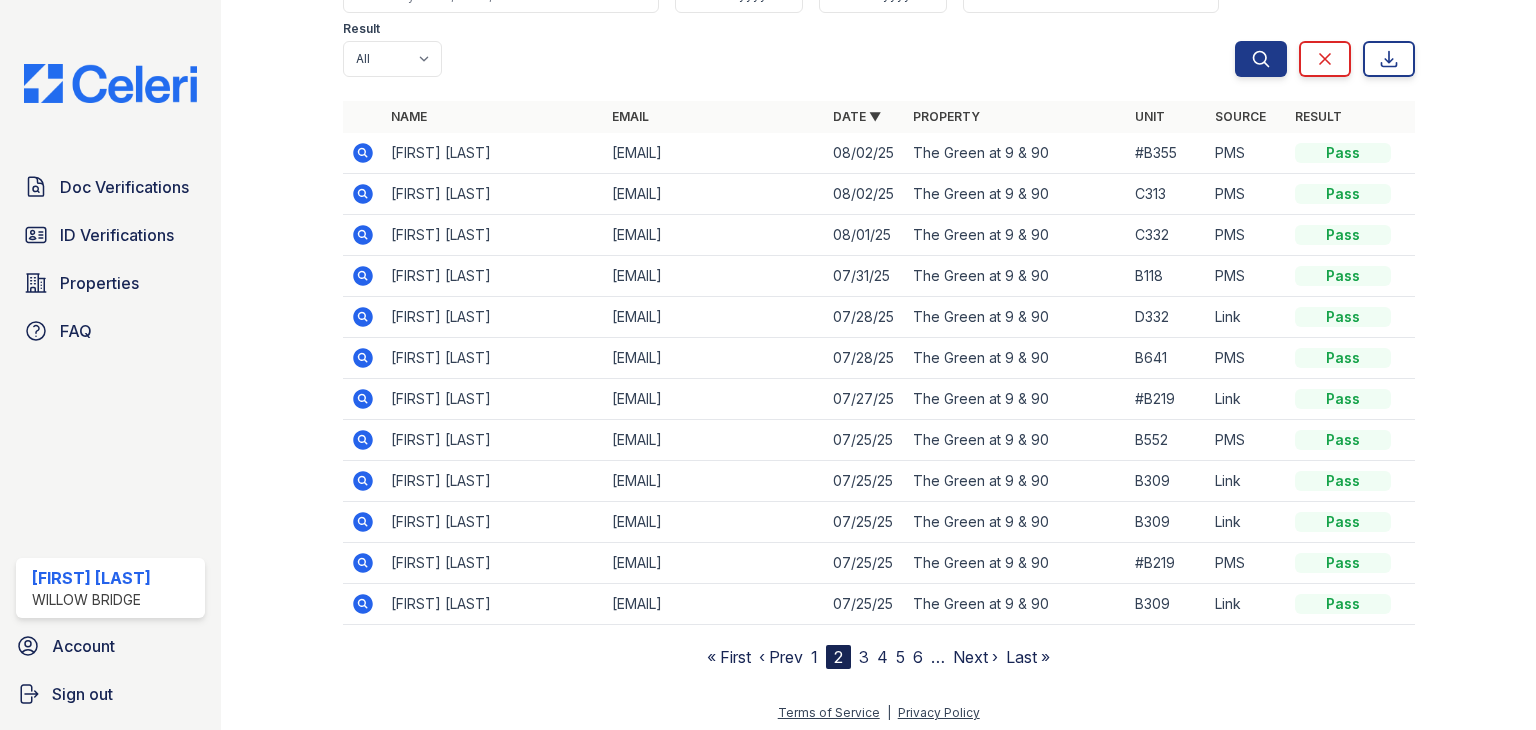 scroll, scrollTop: 156, scrollLeft: 0, axis: vertical 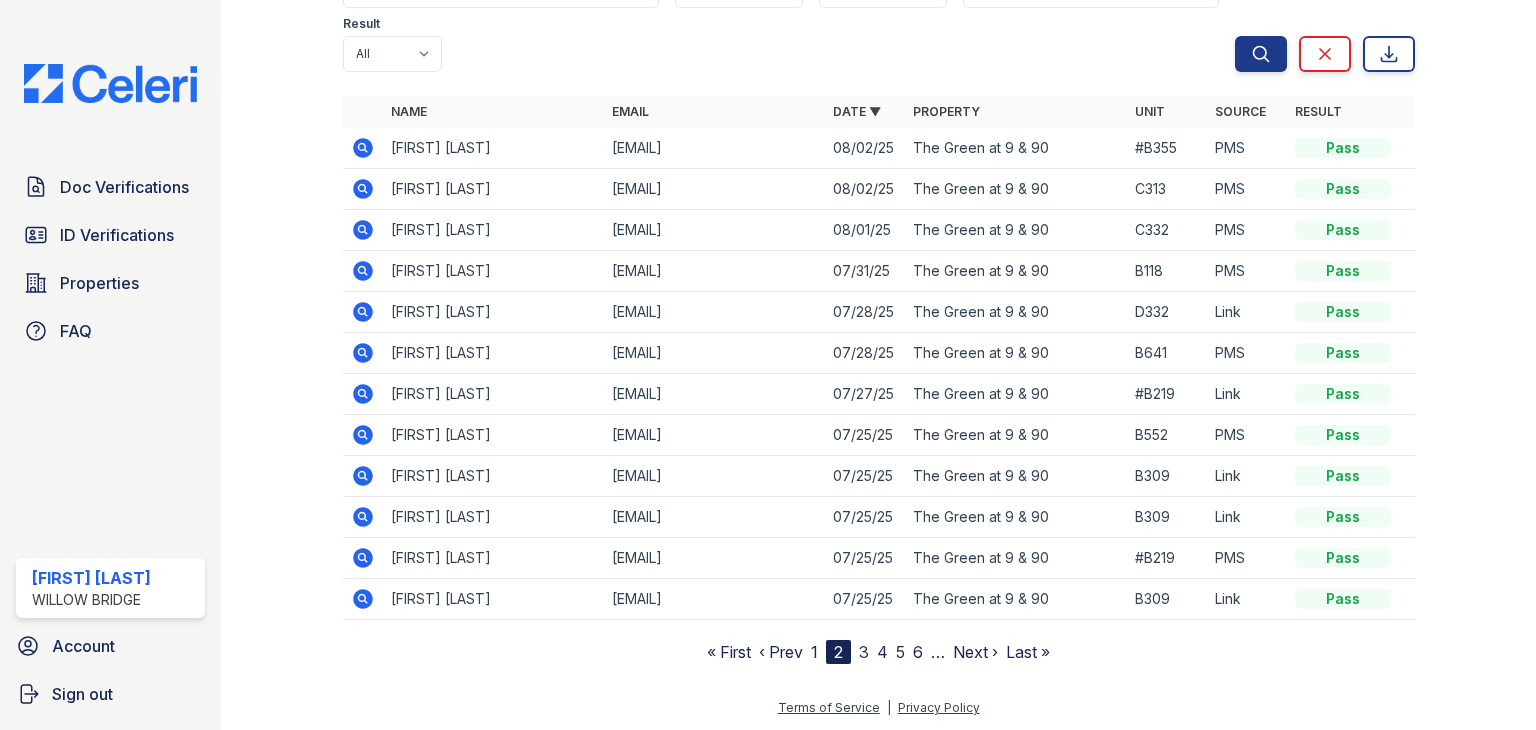 click on "3" at bounding box center [864, 652] 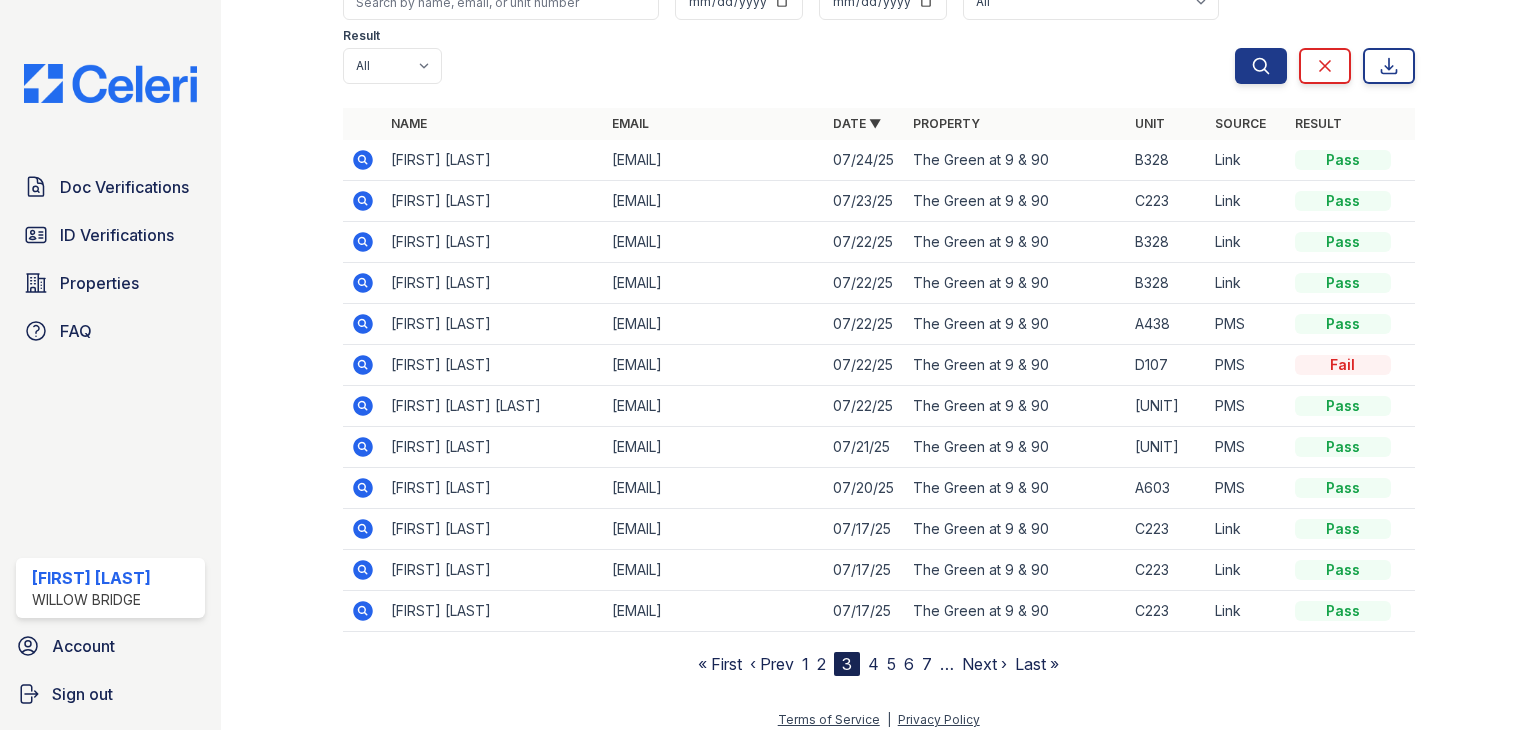 scroll, scrollTop: 156, scrollLeft: 0, axis: vertical 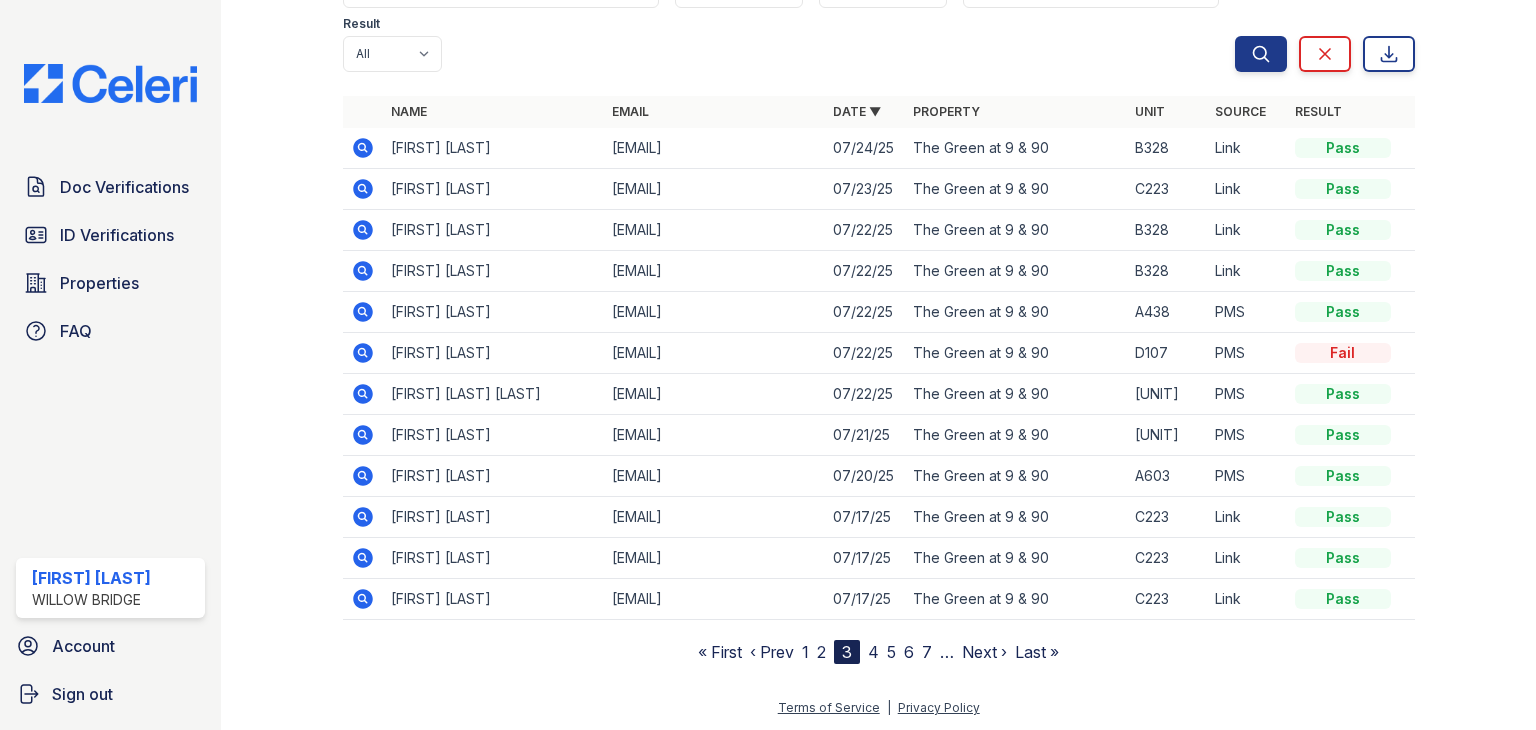 click on "1" at bounding box center (805, 652) 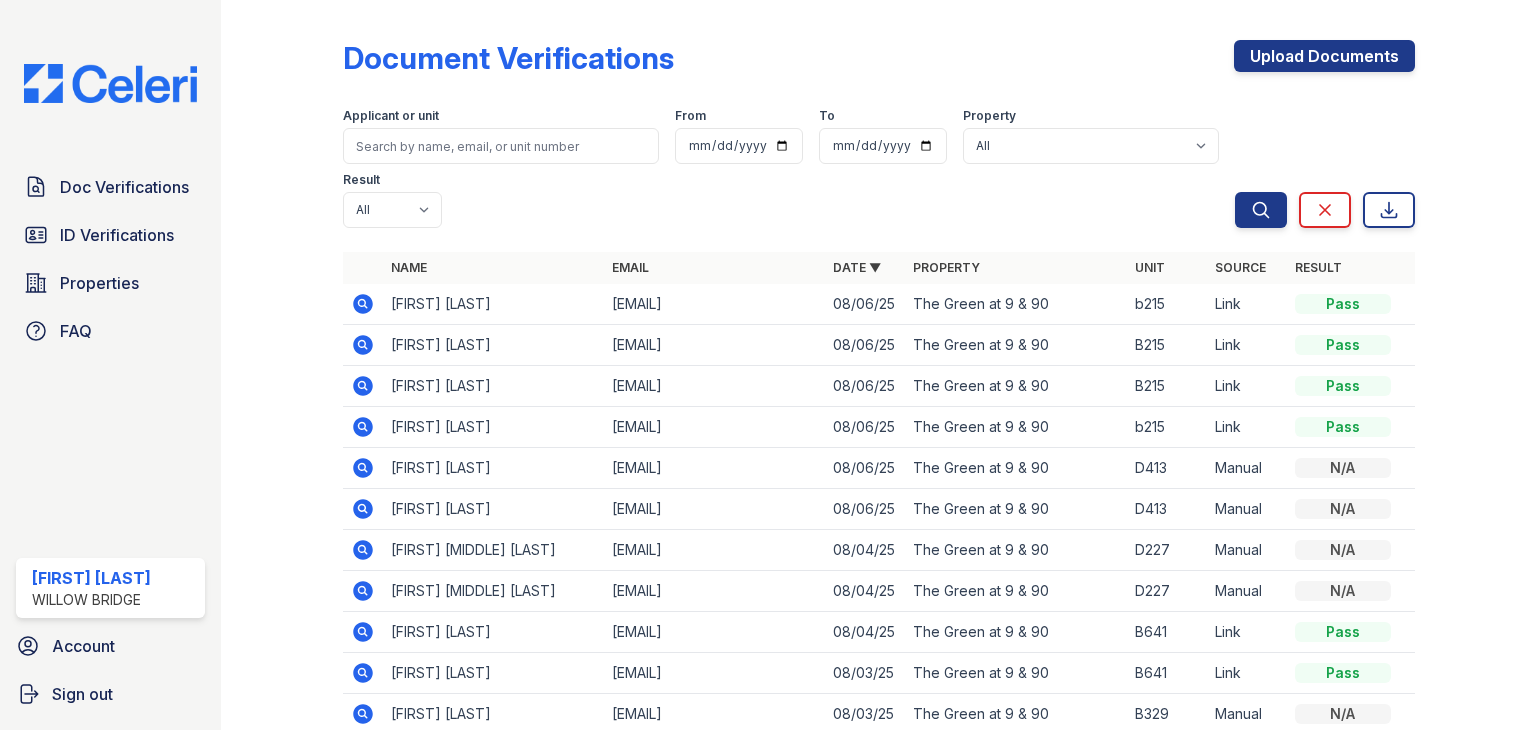 click 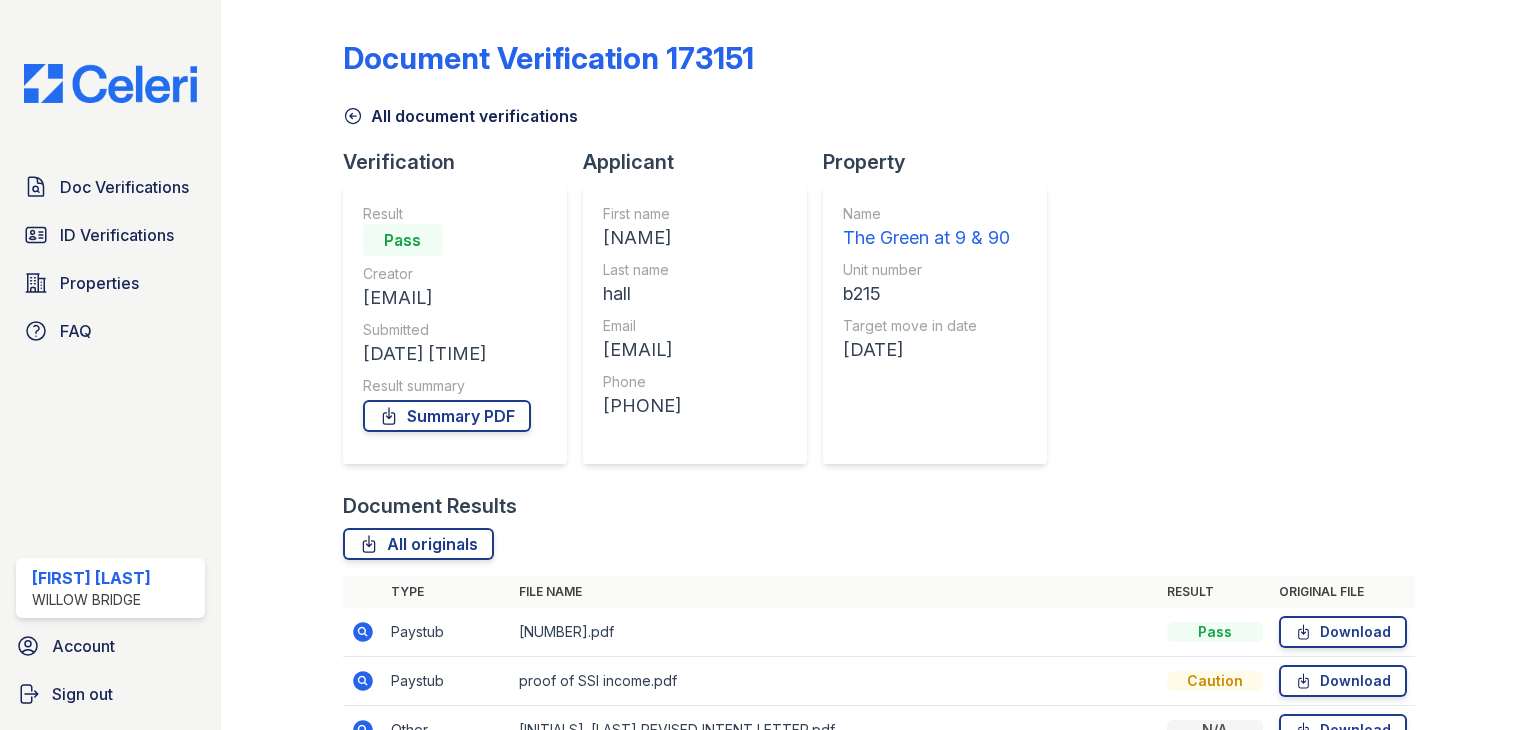 scroll, scrollTop: 0, scrollLeft: 0, axis: both 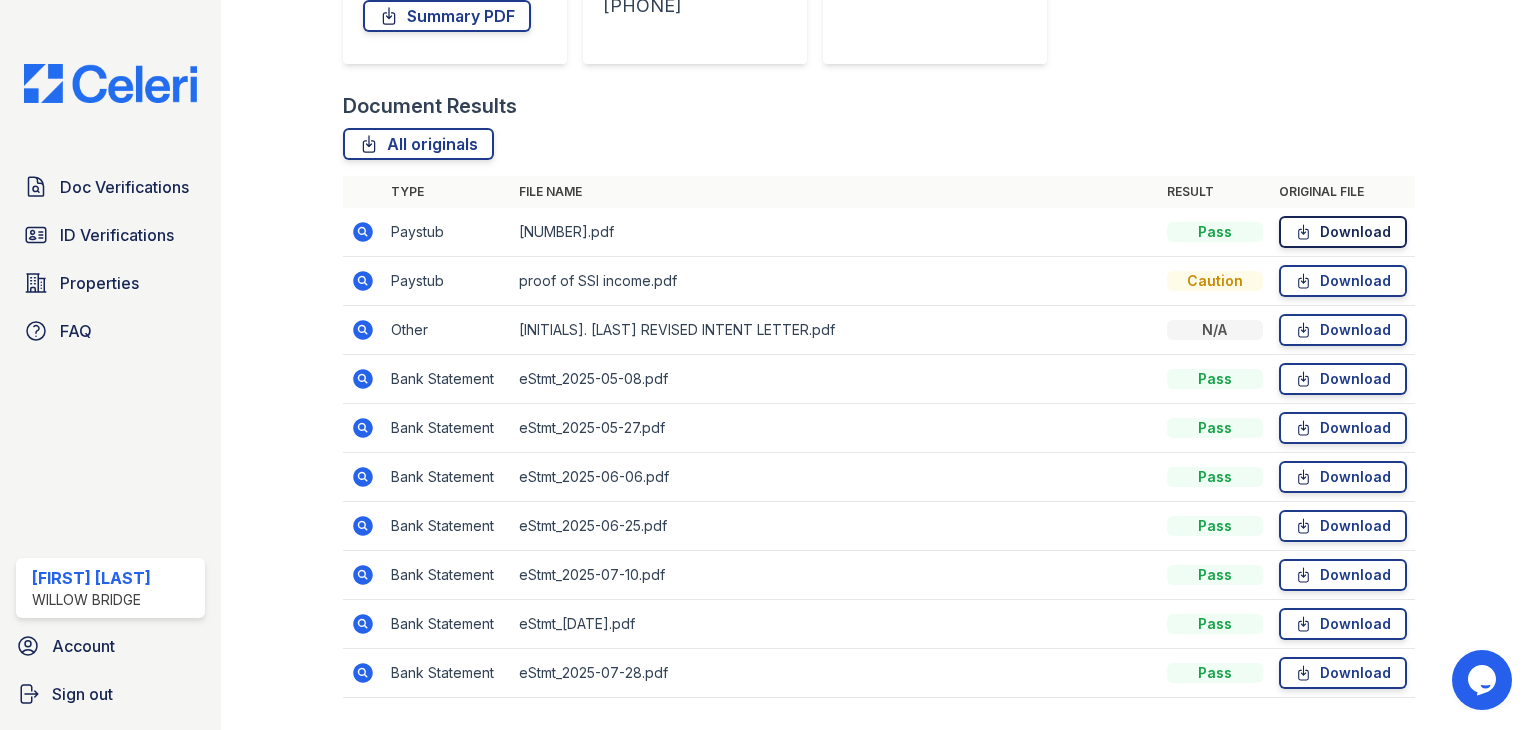 click on "Download" at bounding box center (1343, 232) 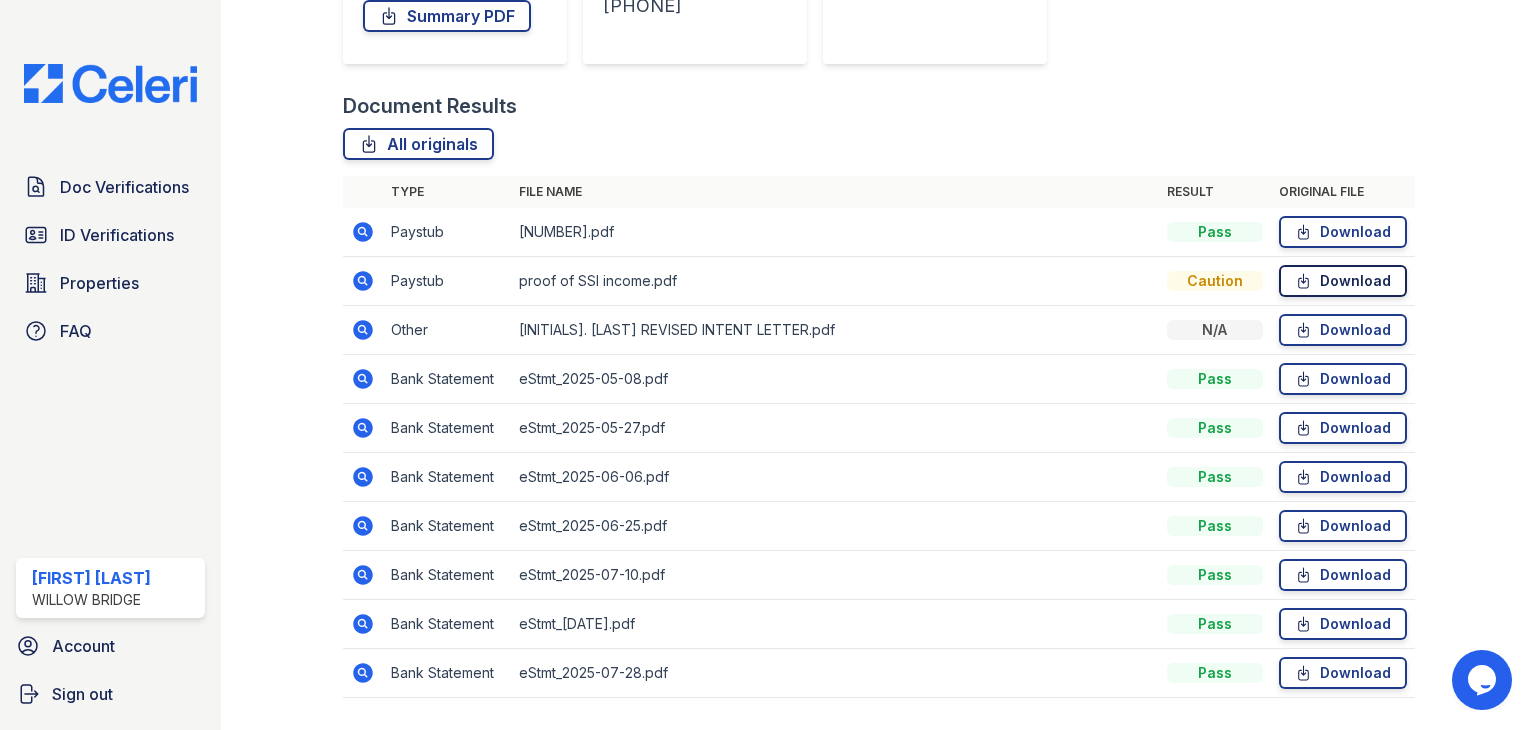 click on "Download" at bounding box center [1343, 281] 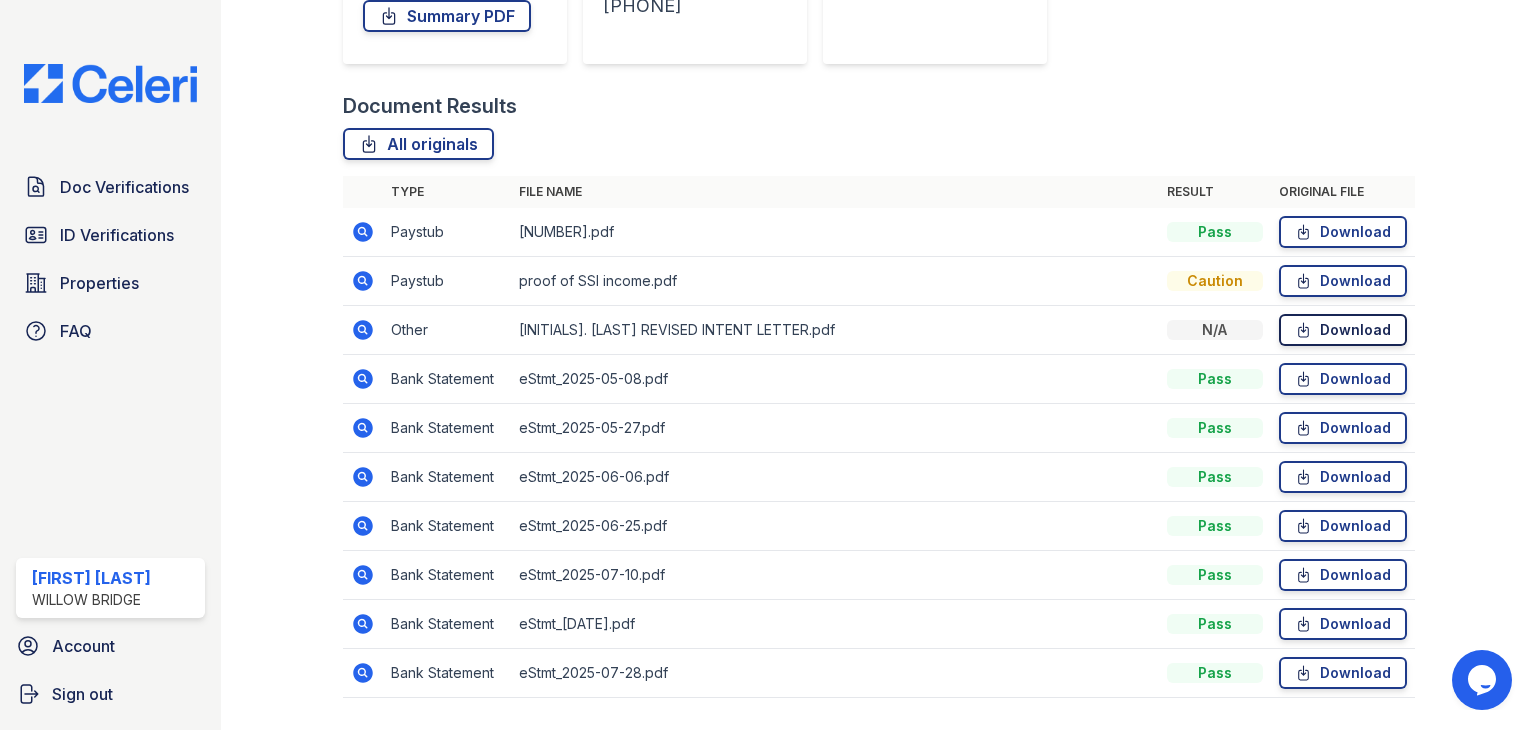 click 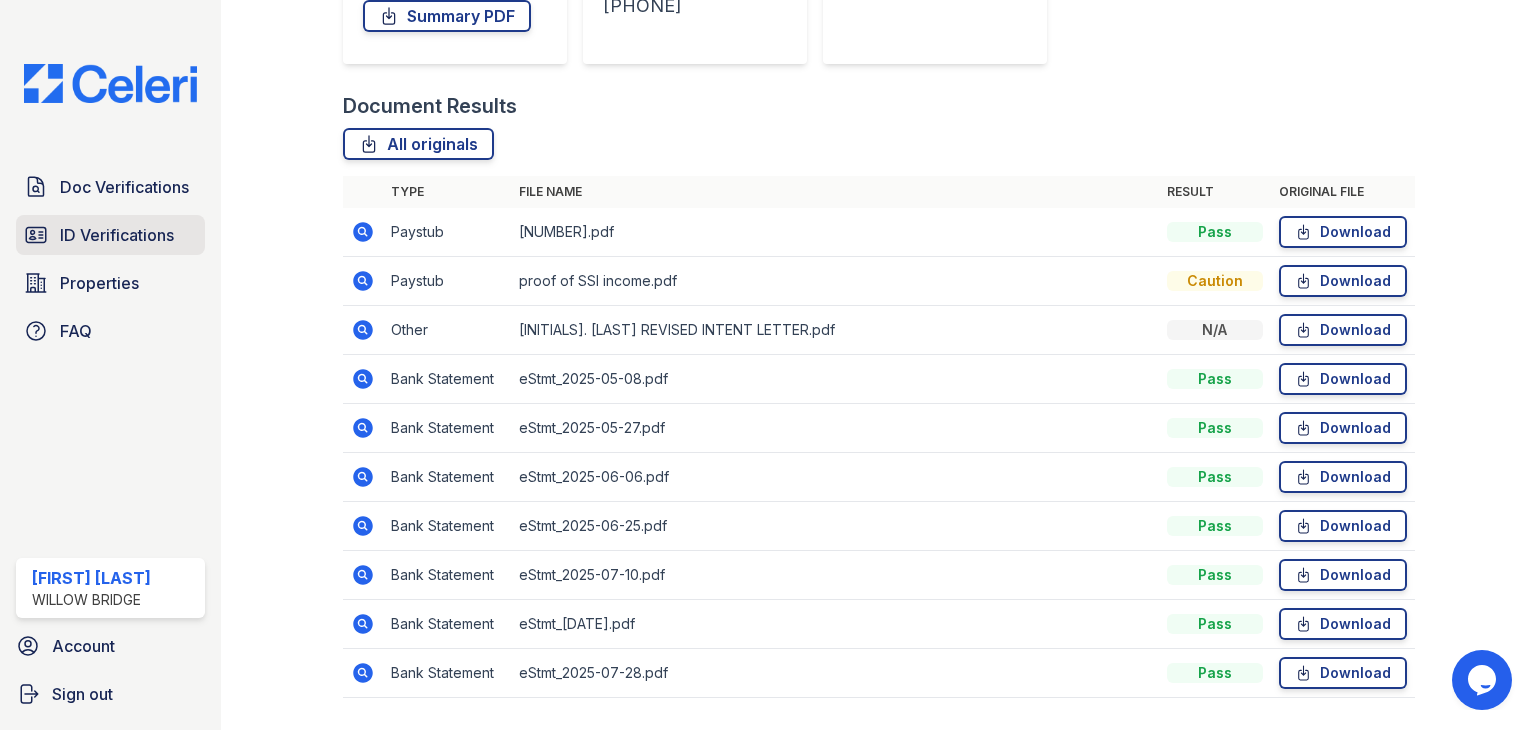 click on "ID Verifications" at bounding box center [117, 235] 